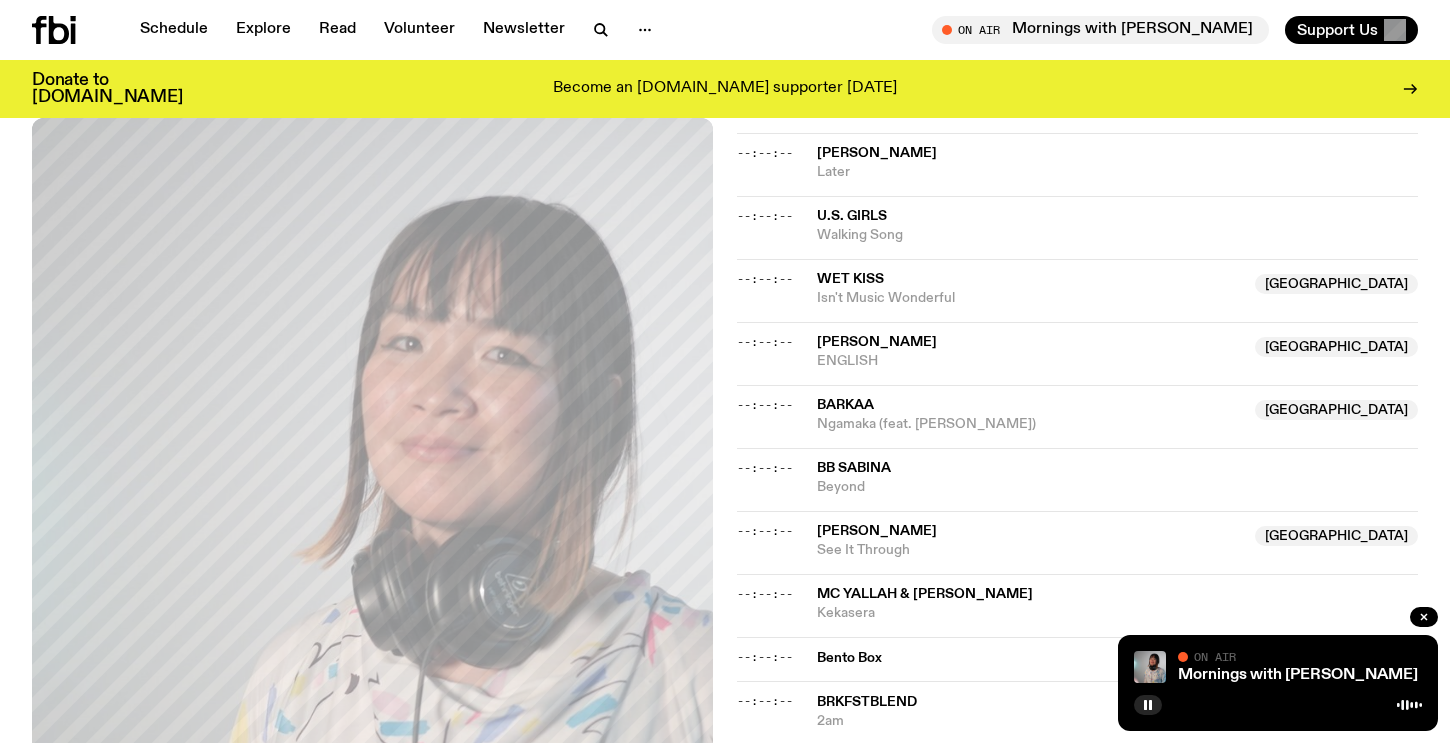 scroll, scrollTop: 1316, scrollLeft: 0, axis: vertical 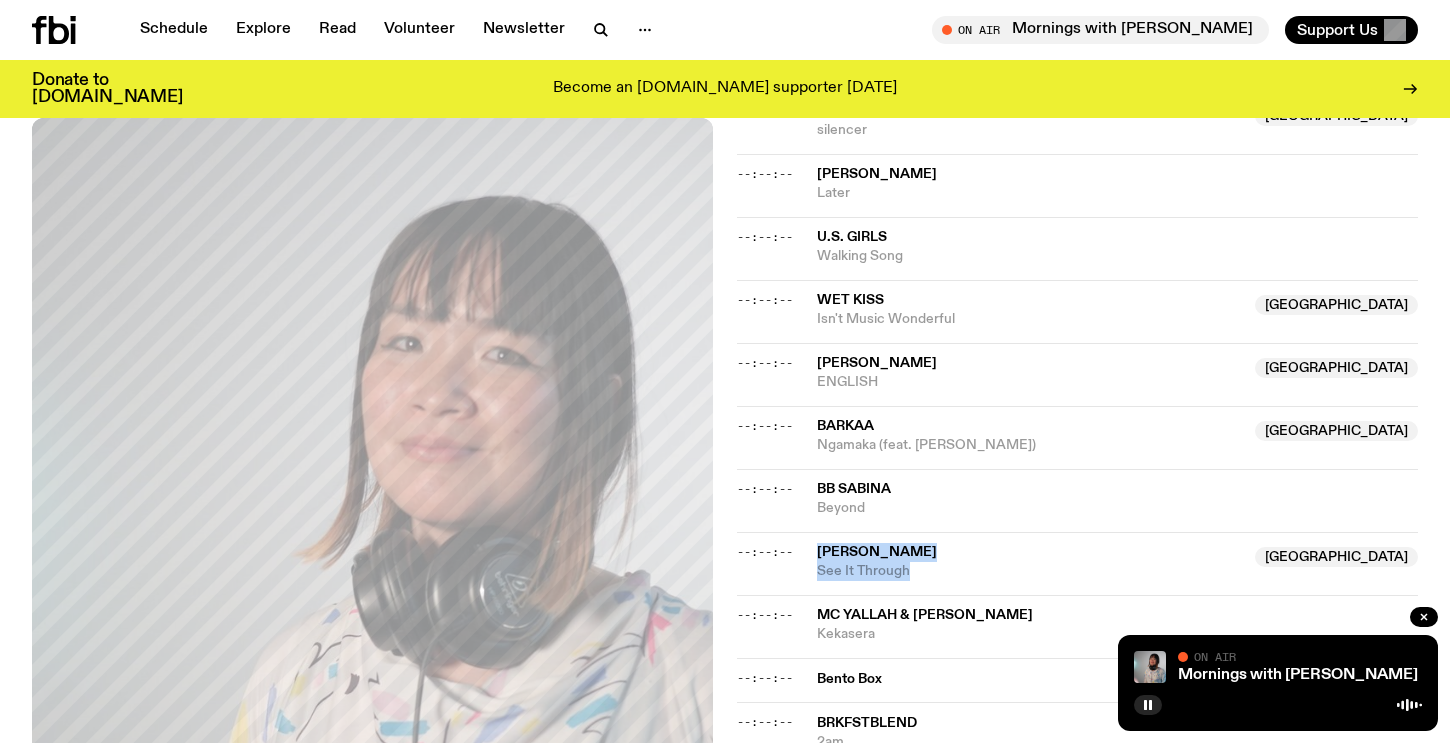 drag, startPoint x: 925, startPoint y: 482, endPoint x: 820, endPoint y: 454, distance: 108.66922 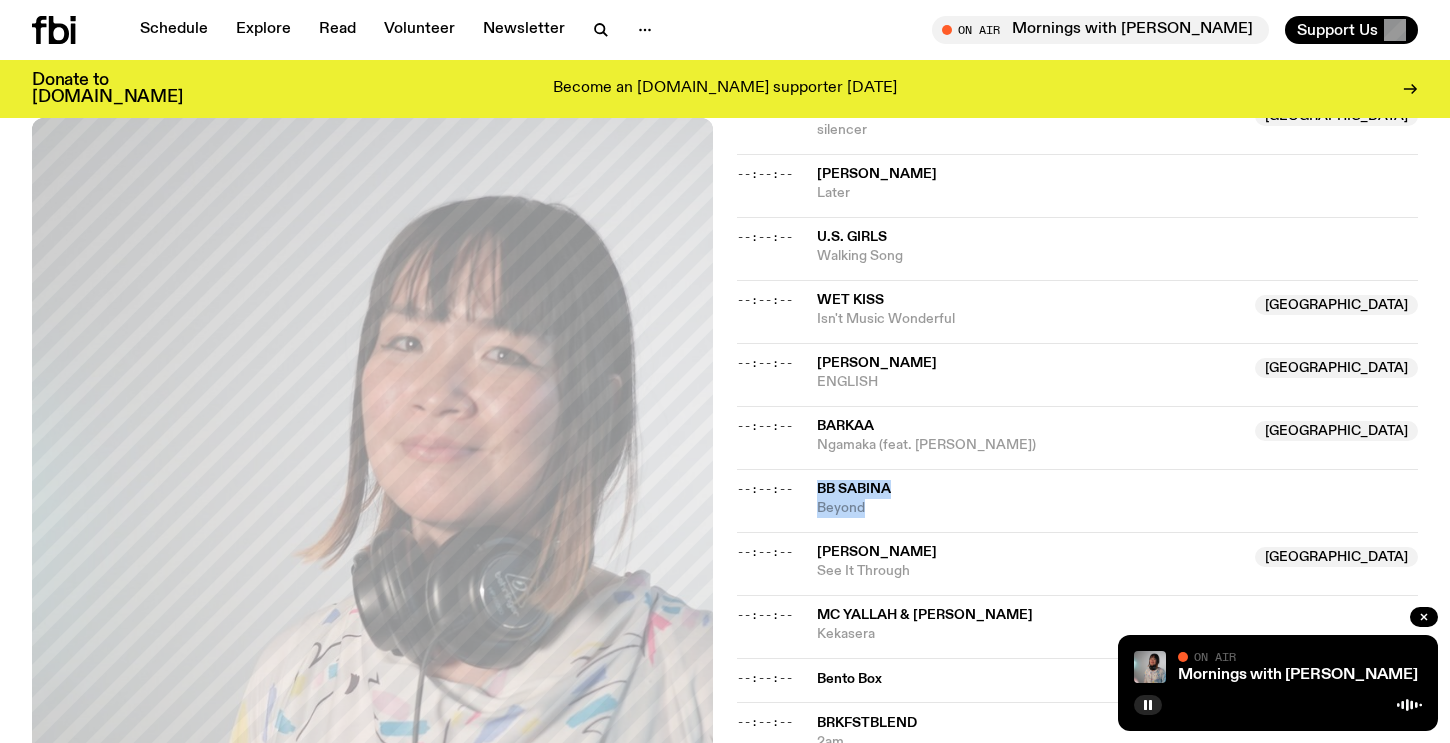 drag, startPoint x: 906, startPoint y: 418, endPoint x: 817, endPoint y: 390, distance: 93.30059 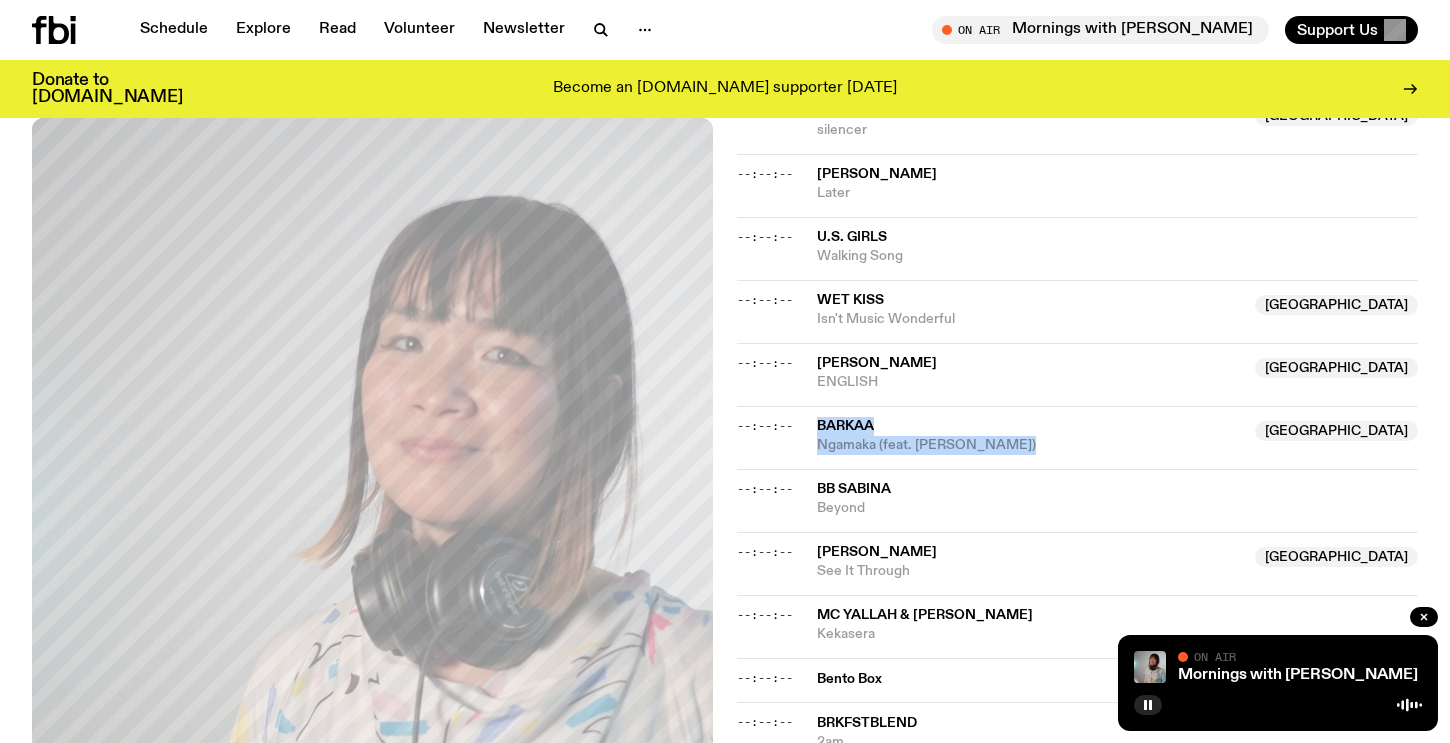 drag, startPoint x: 1027, startPoint y: 356, endPoint x: 816, endPoint y: 333, distance: 212.24985 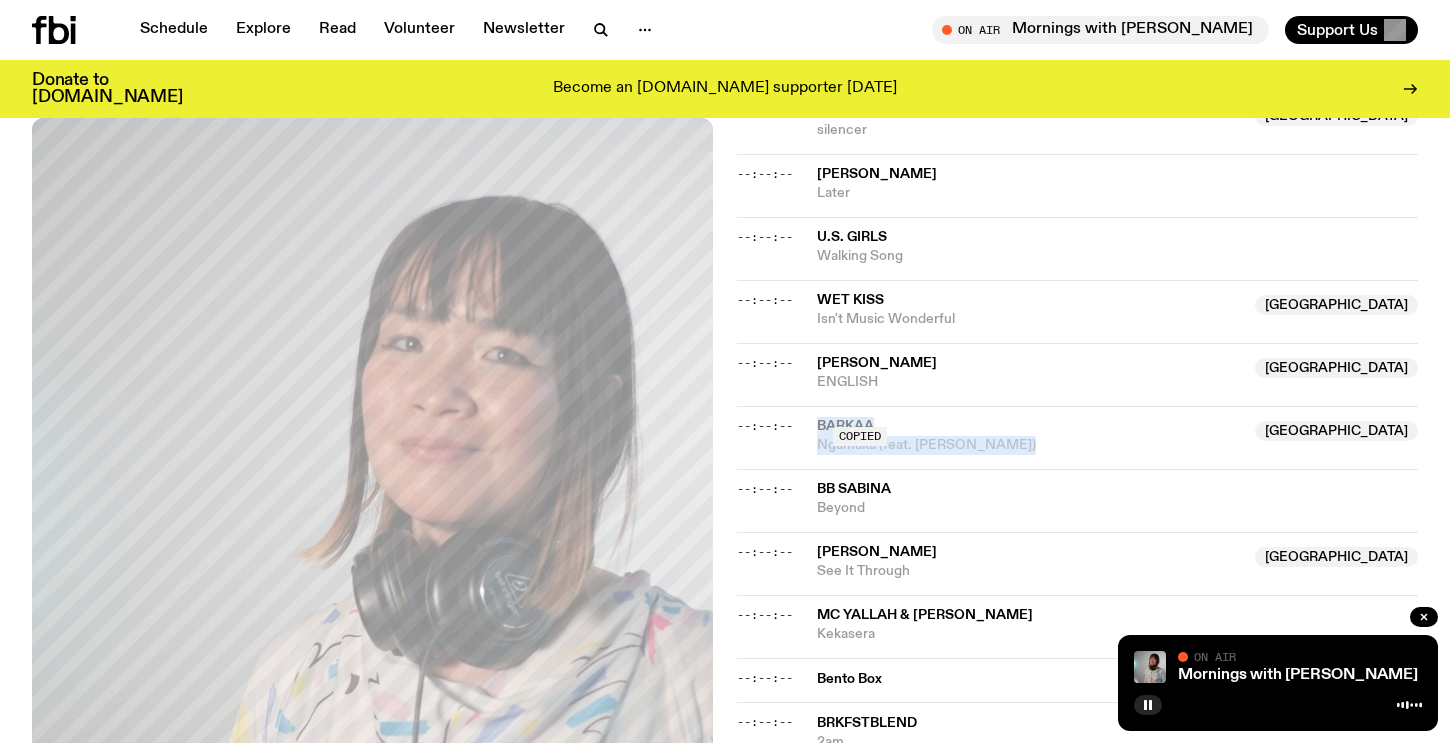 copy on "BARKAA  NSW  Ngamaka (feat. [PERSON_NAME])" 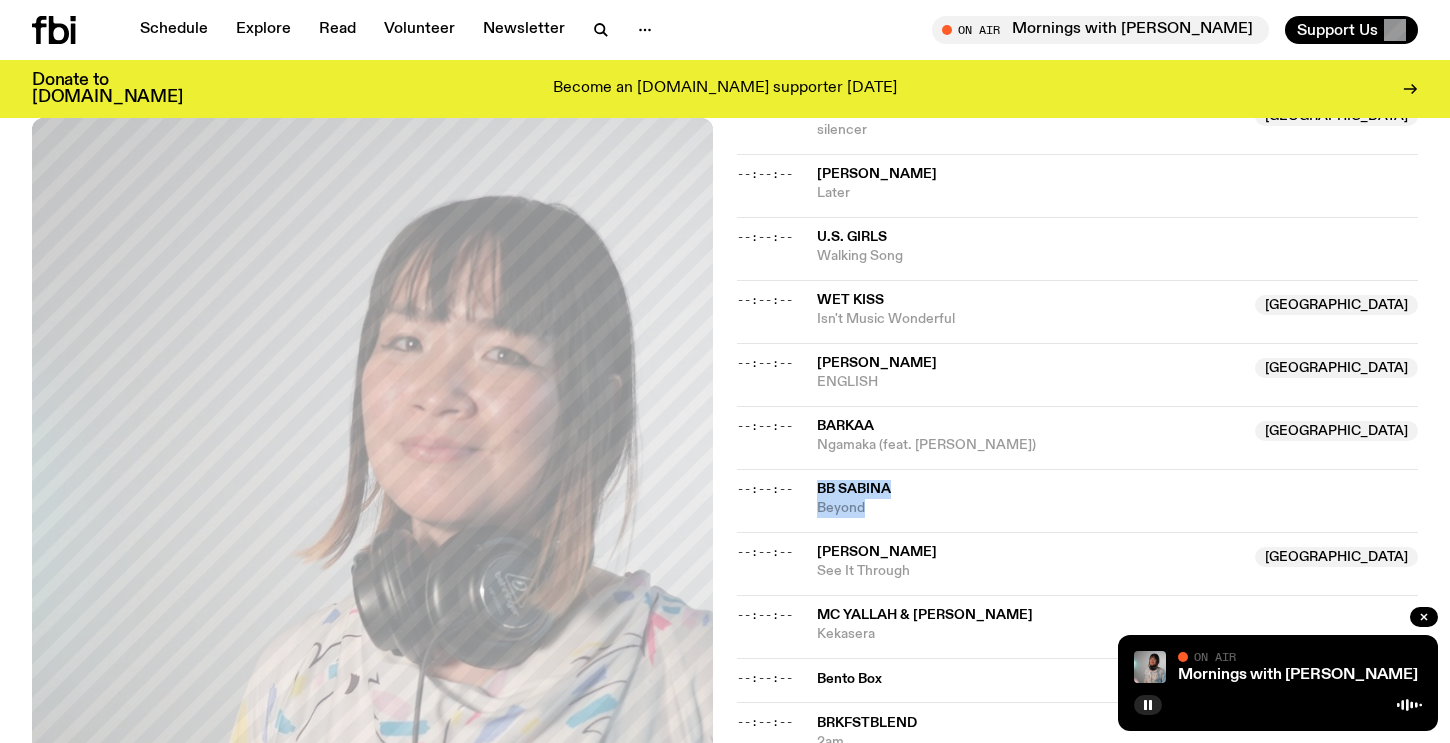drag, startPoint x: 905, startPoint y: 425, endPoint x: 814, endPoint y: 394, distance: 96.13532 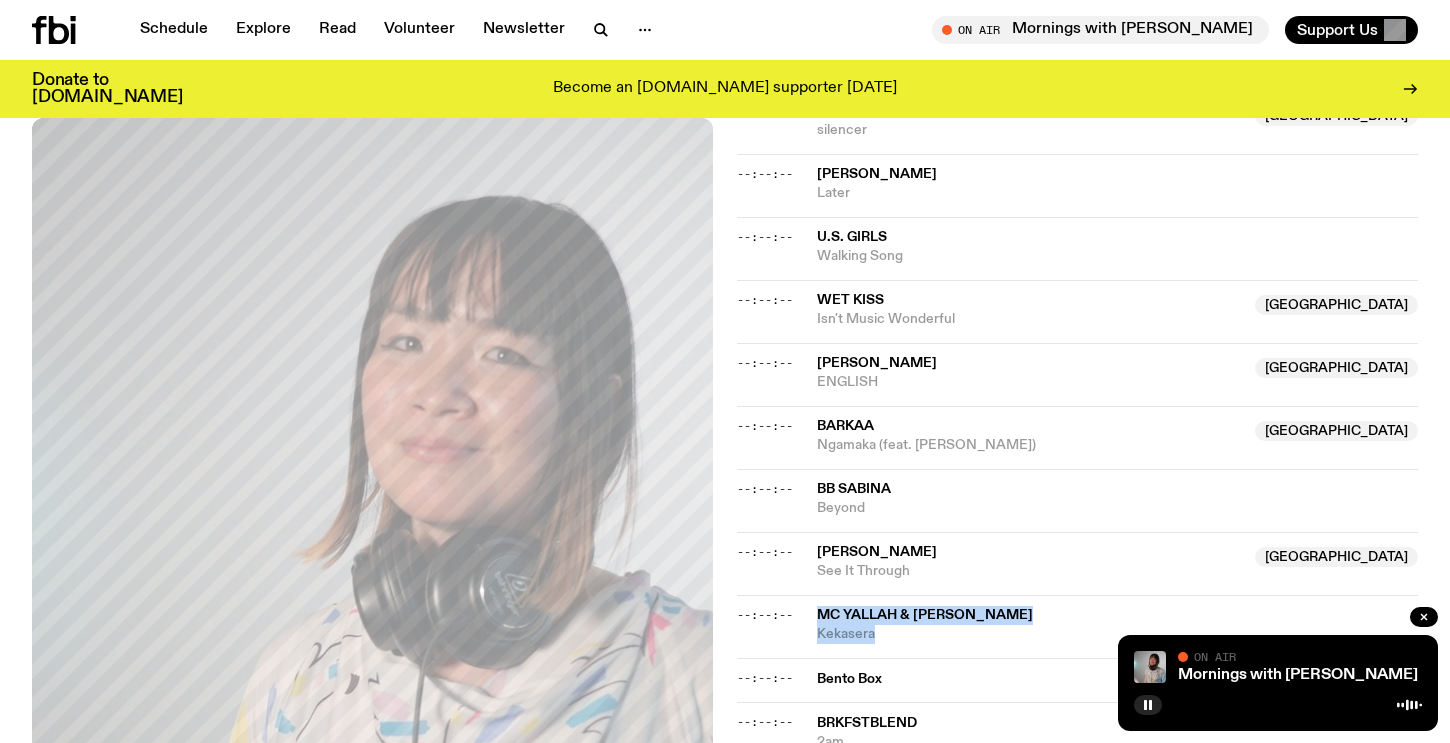 drag, startPoint x: 894, startPoint y: 551, endPoint x: 820, endPoint y: 524, distance: 78.77182 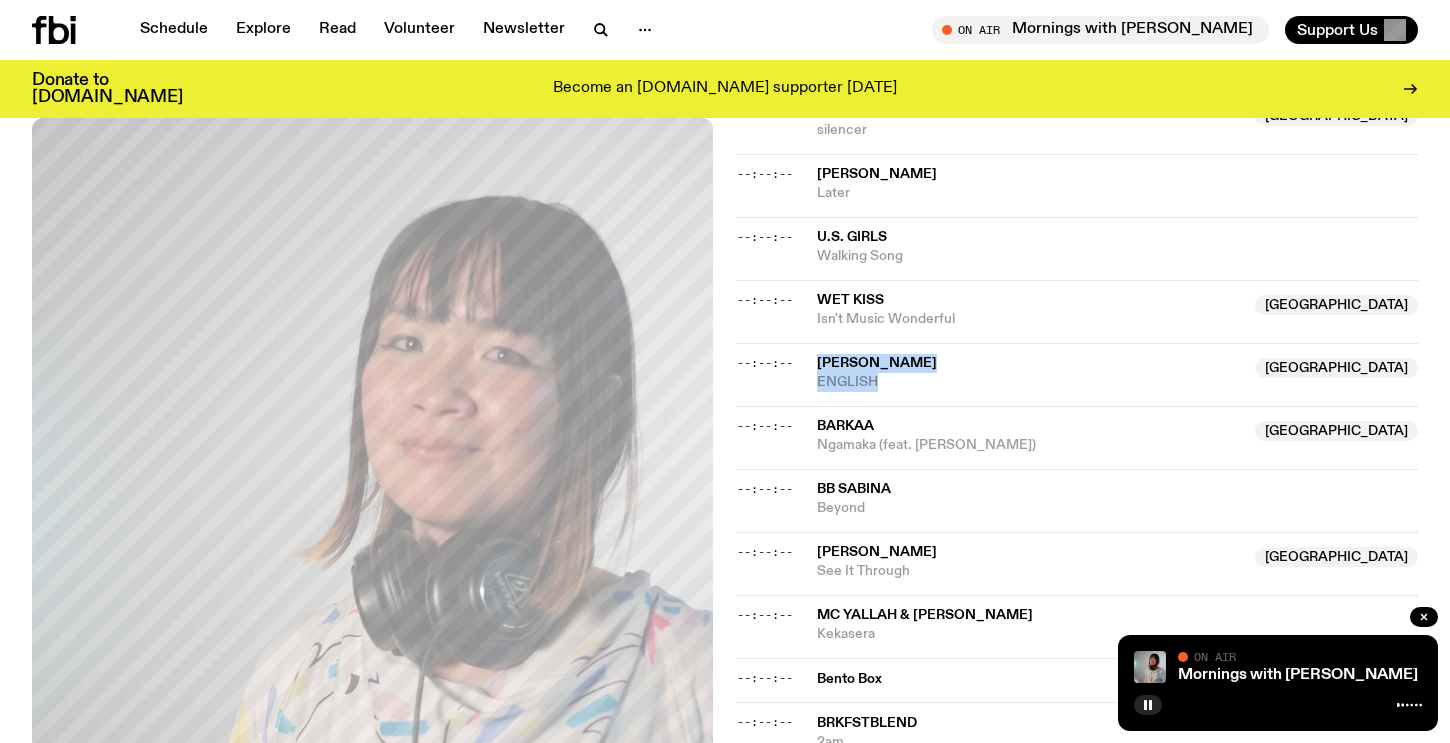drag, startPoint x: 901, startPoint y: 287, endPoint x: 819, endPoint y: 267, distance: 84.40379 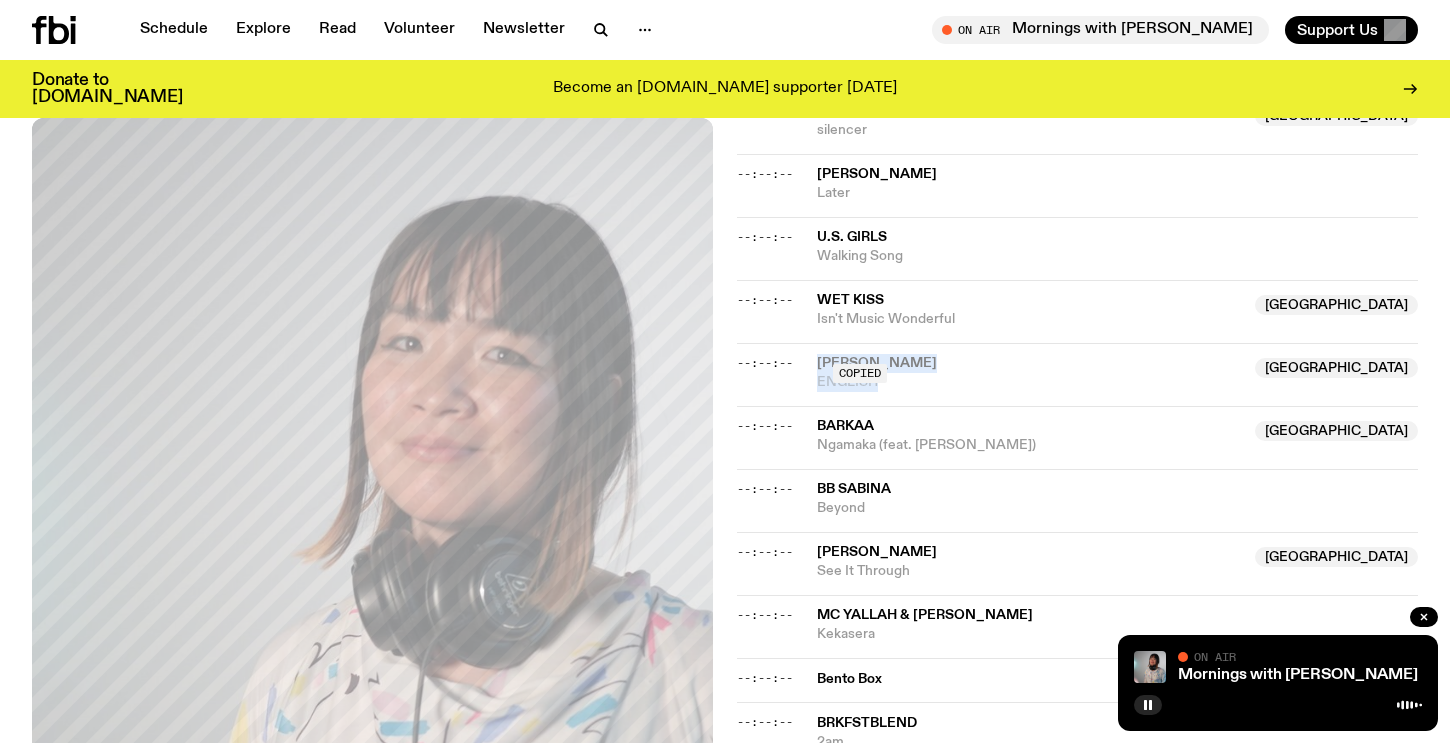 copy on "[PERSON_NAME]  [GEOGRAPHIC_DATA]  ENGLISH" 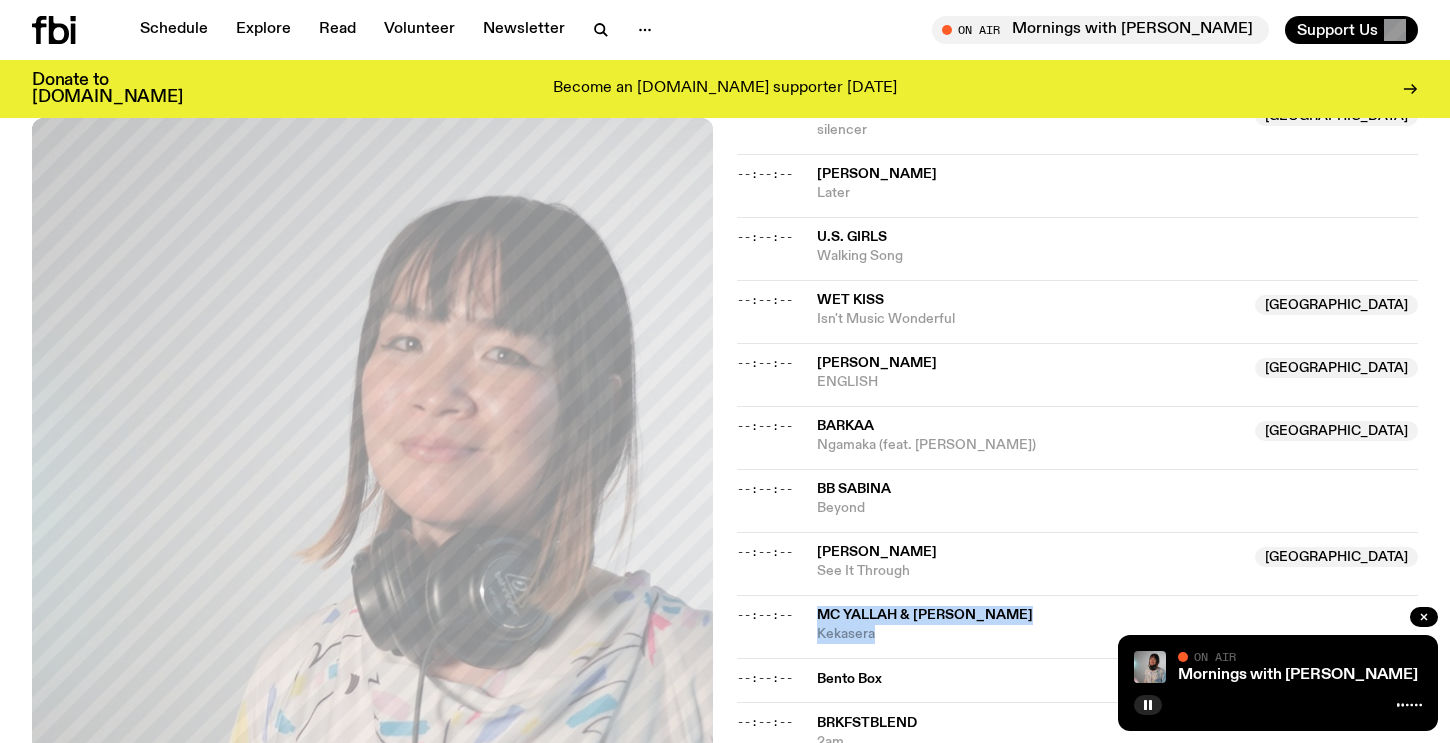 drag, startPoint x: 944, startPoint y: 541, endPoint x: 819, endPoint y: 521, distance: 126.58989 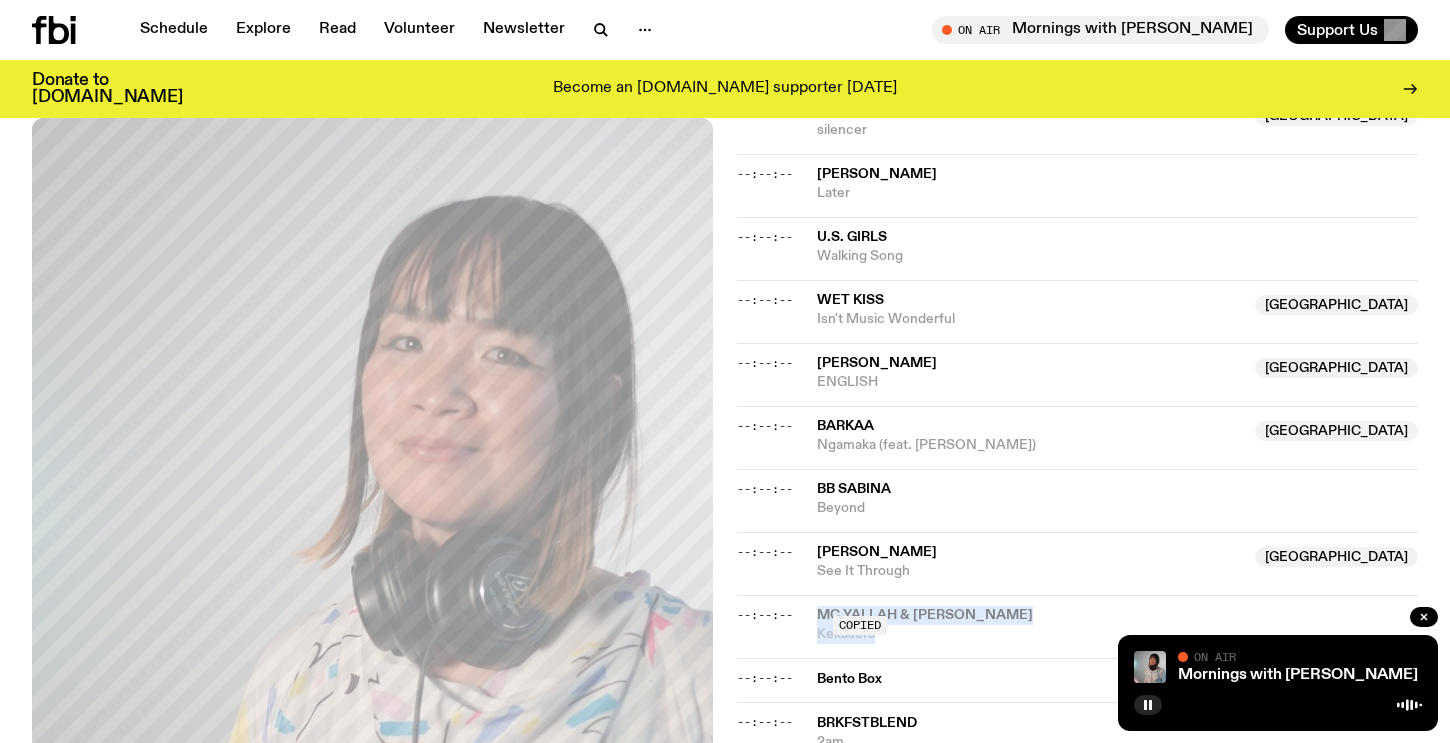 copy on "MC Yallah & [PERSON_NAME]" 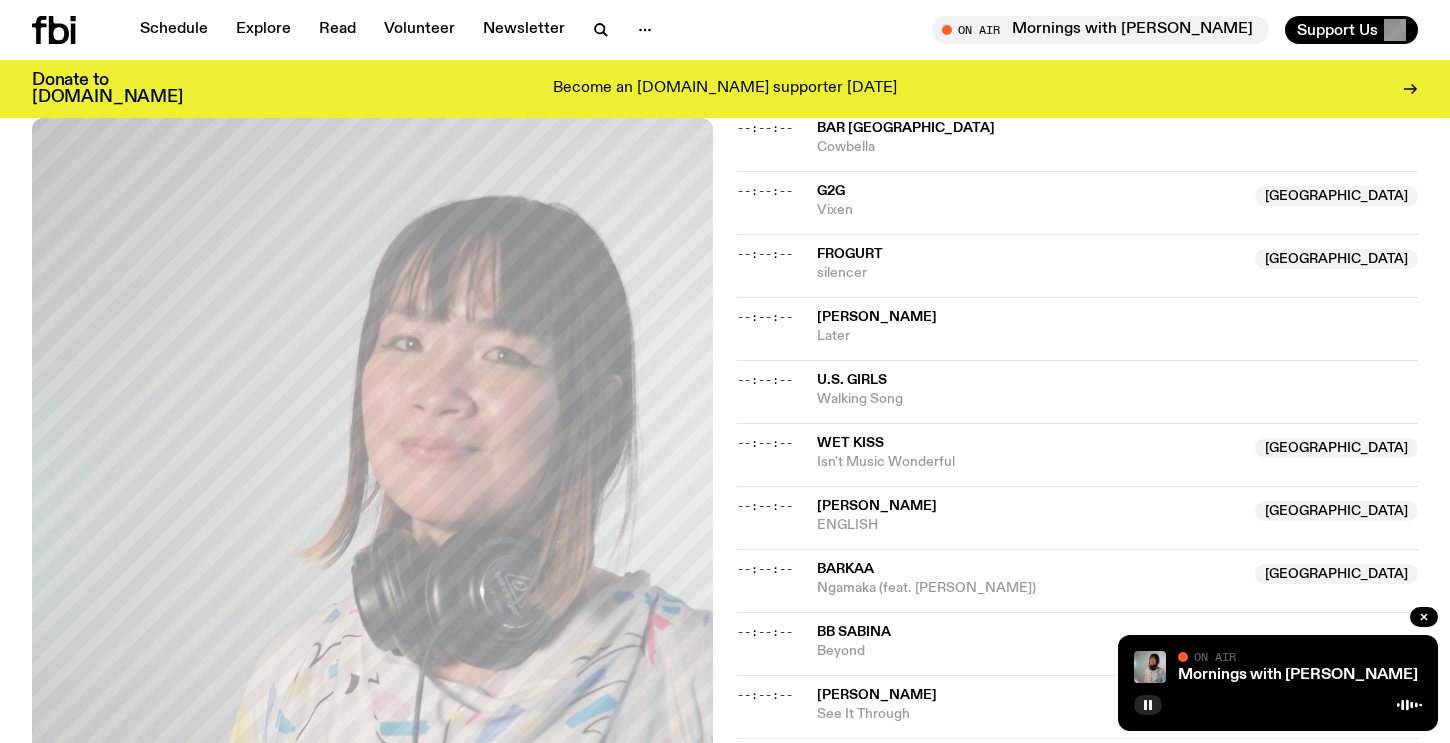 scroll, scrollTop: 1168, scrollLeft: 0, axis: vertical 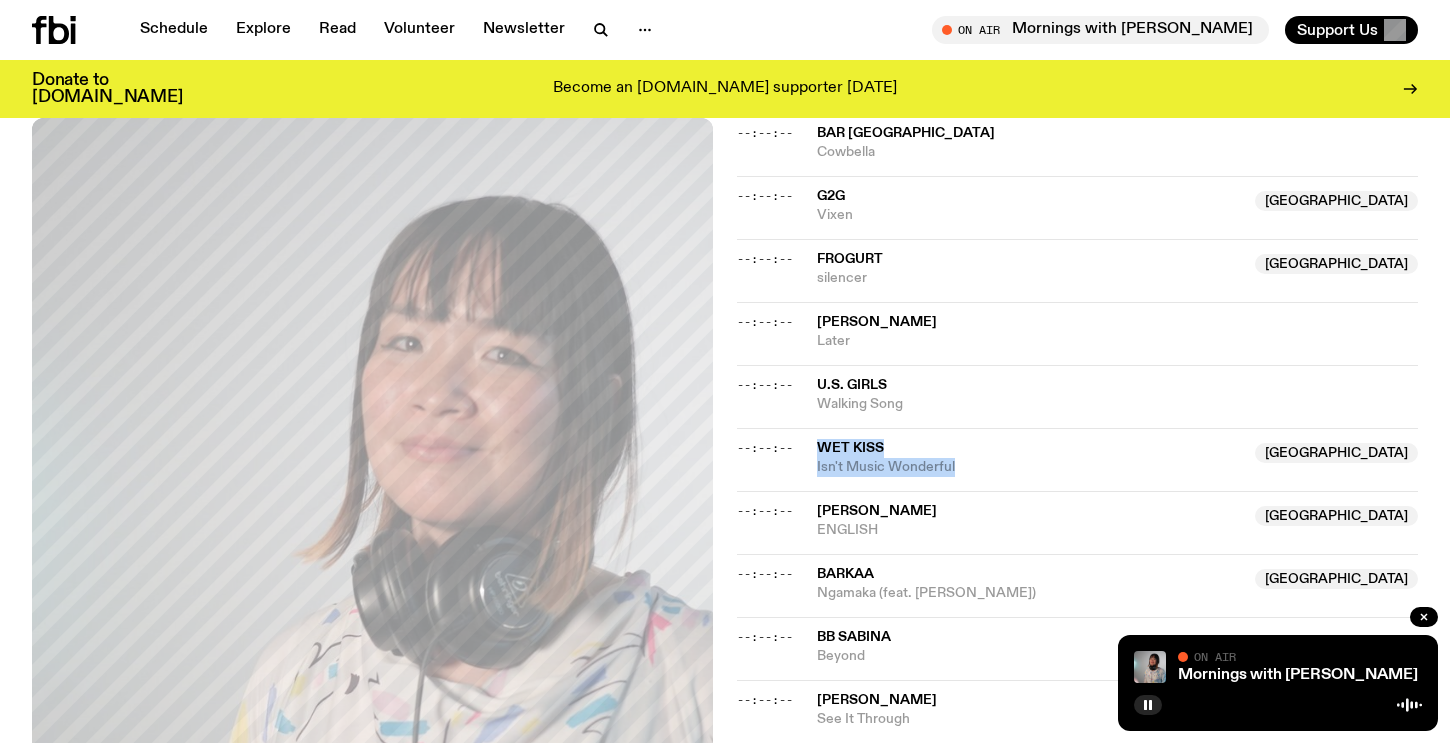 drag, startPoint x: 961, startPoint y: 377, endPoint x: 818, endPoint y: 358, distance: 144.25671 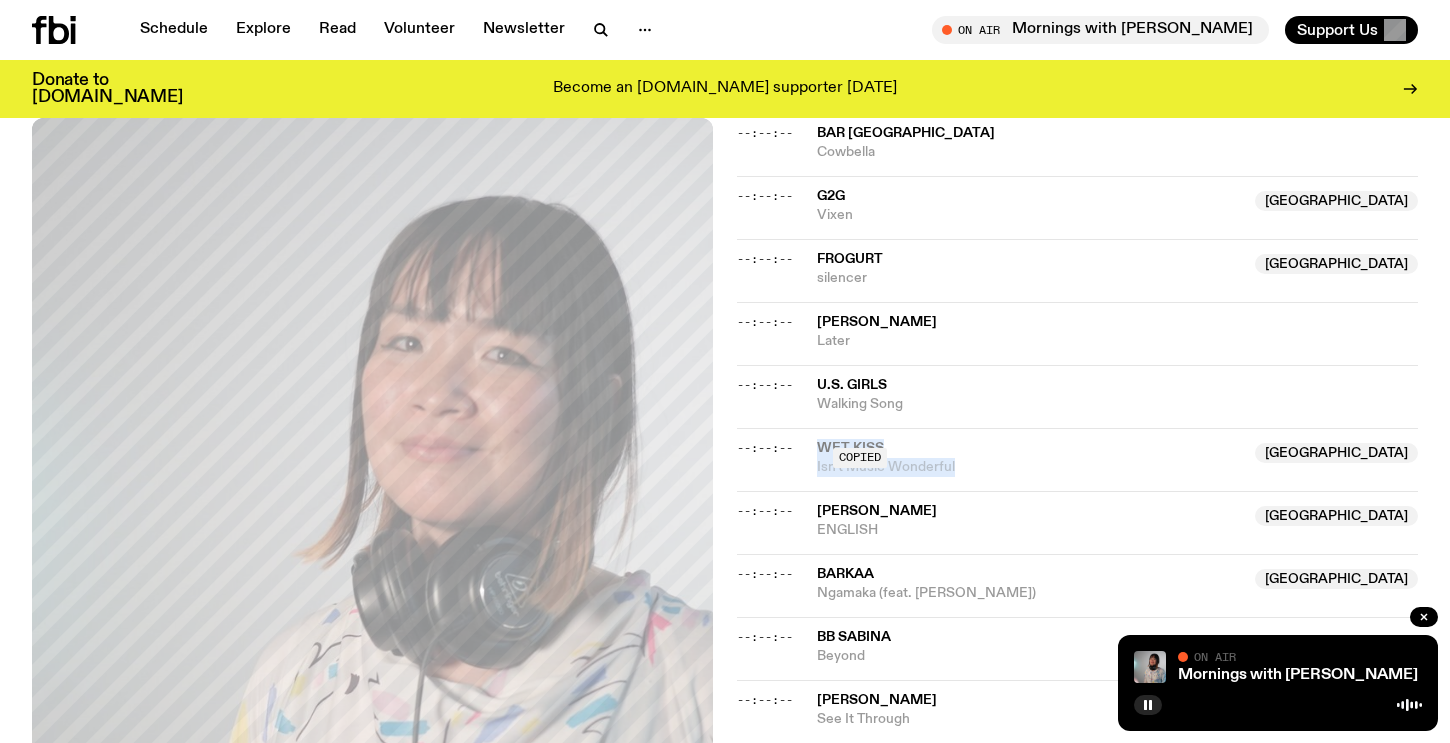 copy on "Wet Kiss  Australia  Isn't Music Wonderful" 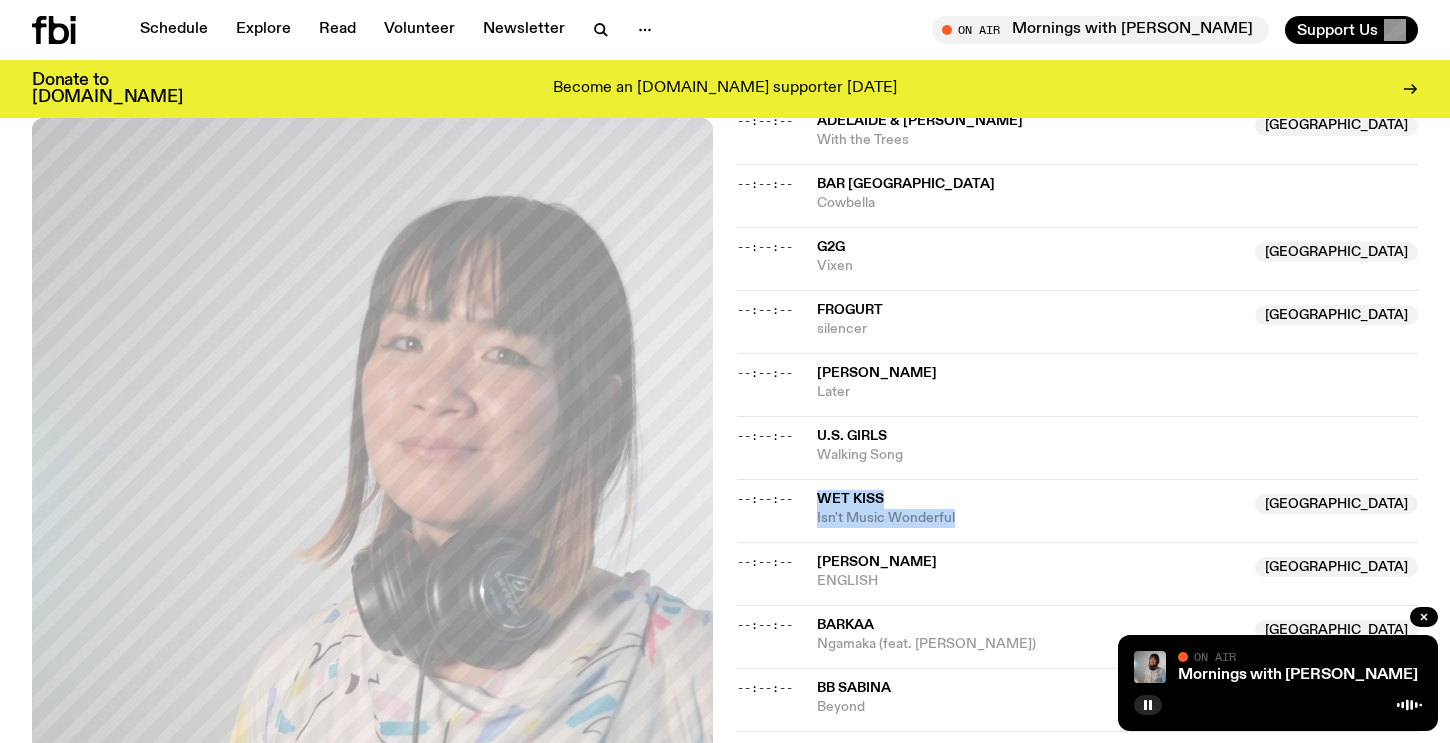 scroll, scrollTop: 1111, scrollLeft: 0, axis: vertical 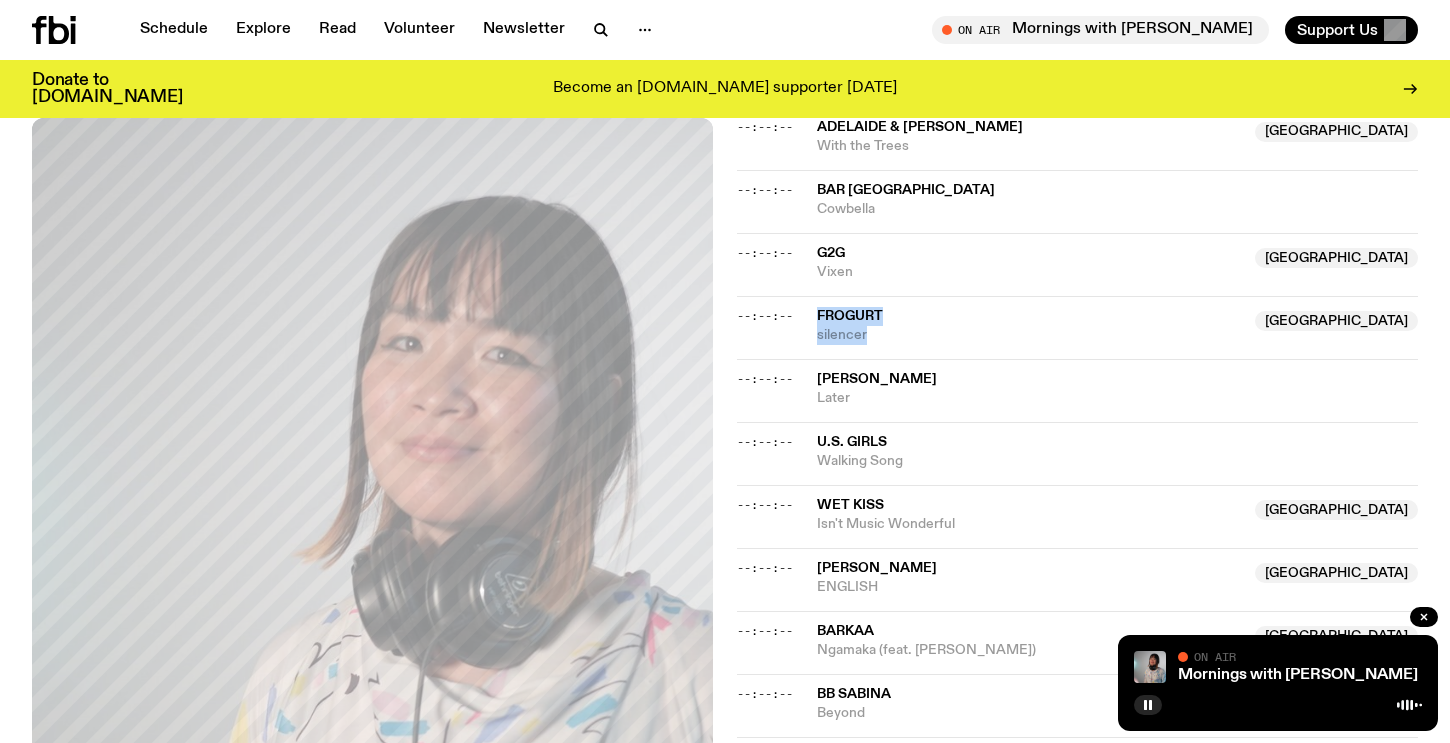 drag, startPoint x: 897, startPoint y: 244, endPoint x: 818, endPoint y: 224, distance: 81.49233 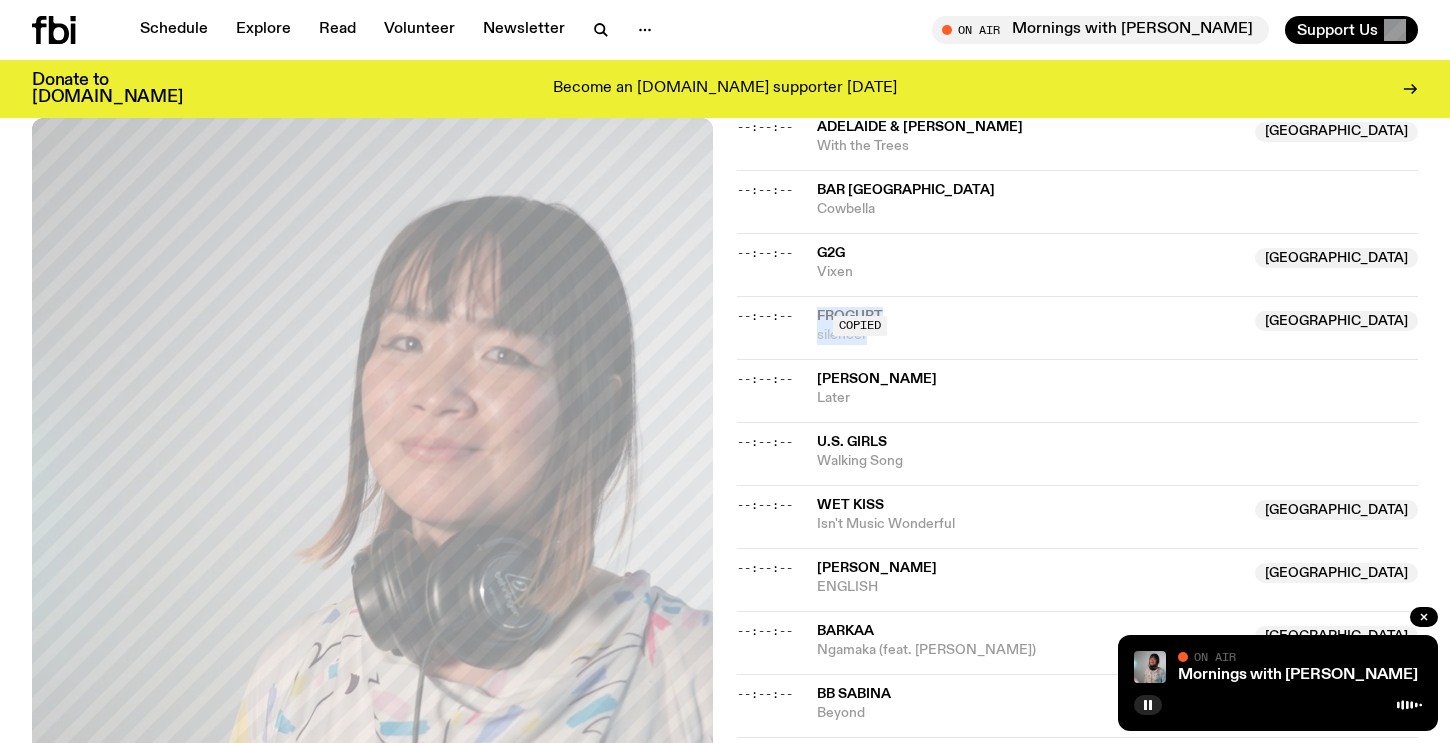copy on "frogurt  NSW  silencer" 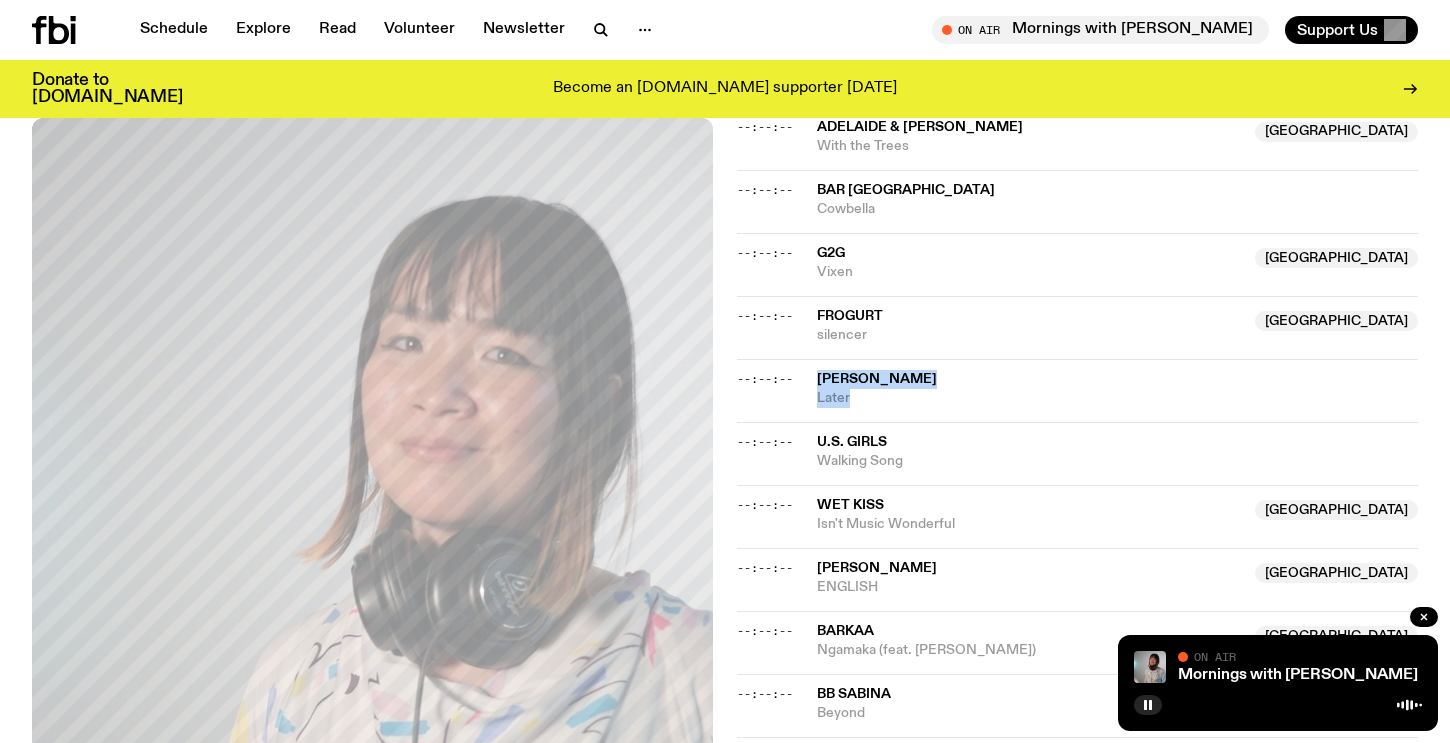 drag, startPoint x: 893, startPoint y: 314, endPoint x: 820, endPoint y: 287, distance: 77.83315 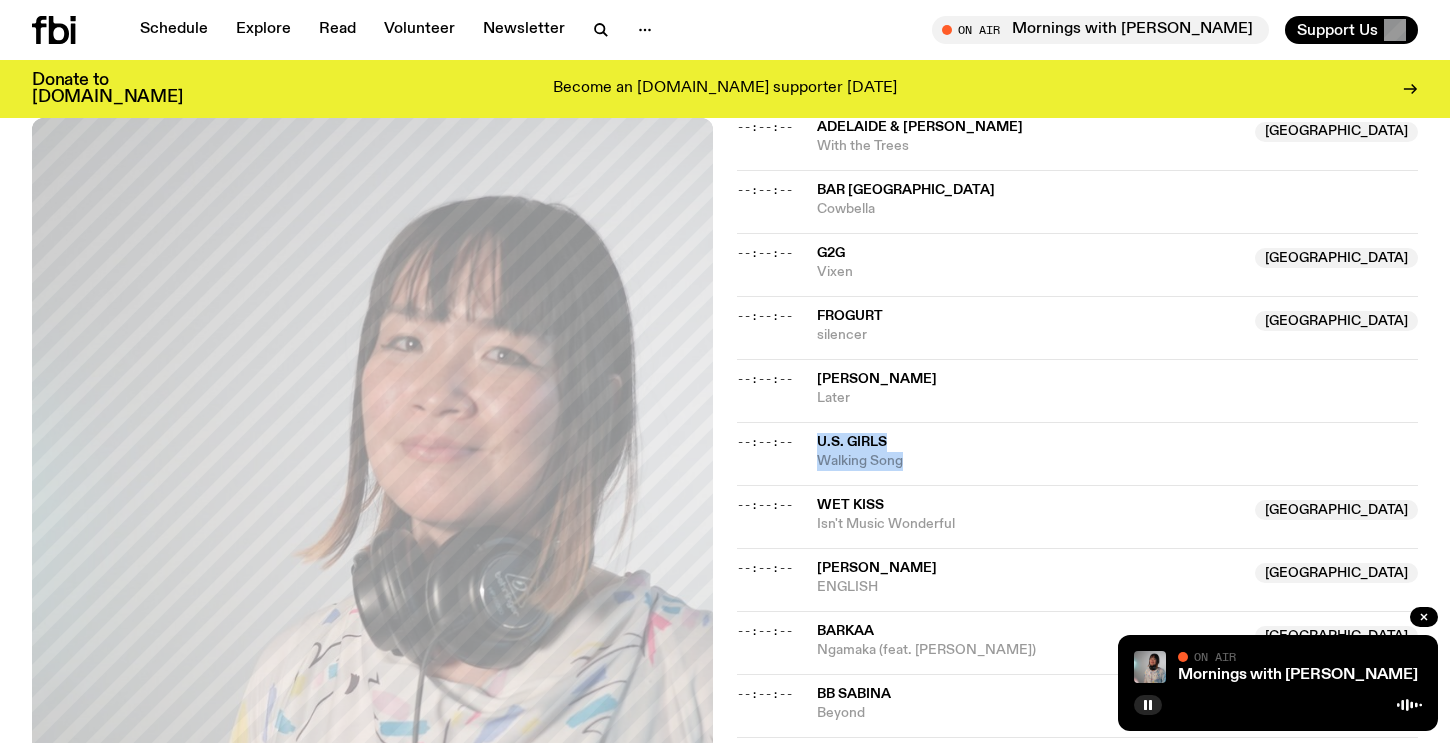 drag, startPoint x: 925, startPoint y: 376, endPoint x: 819, endPoint y: 352, distance: 108.68302 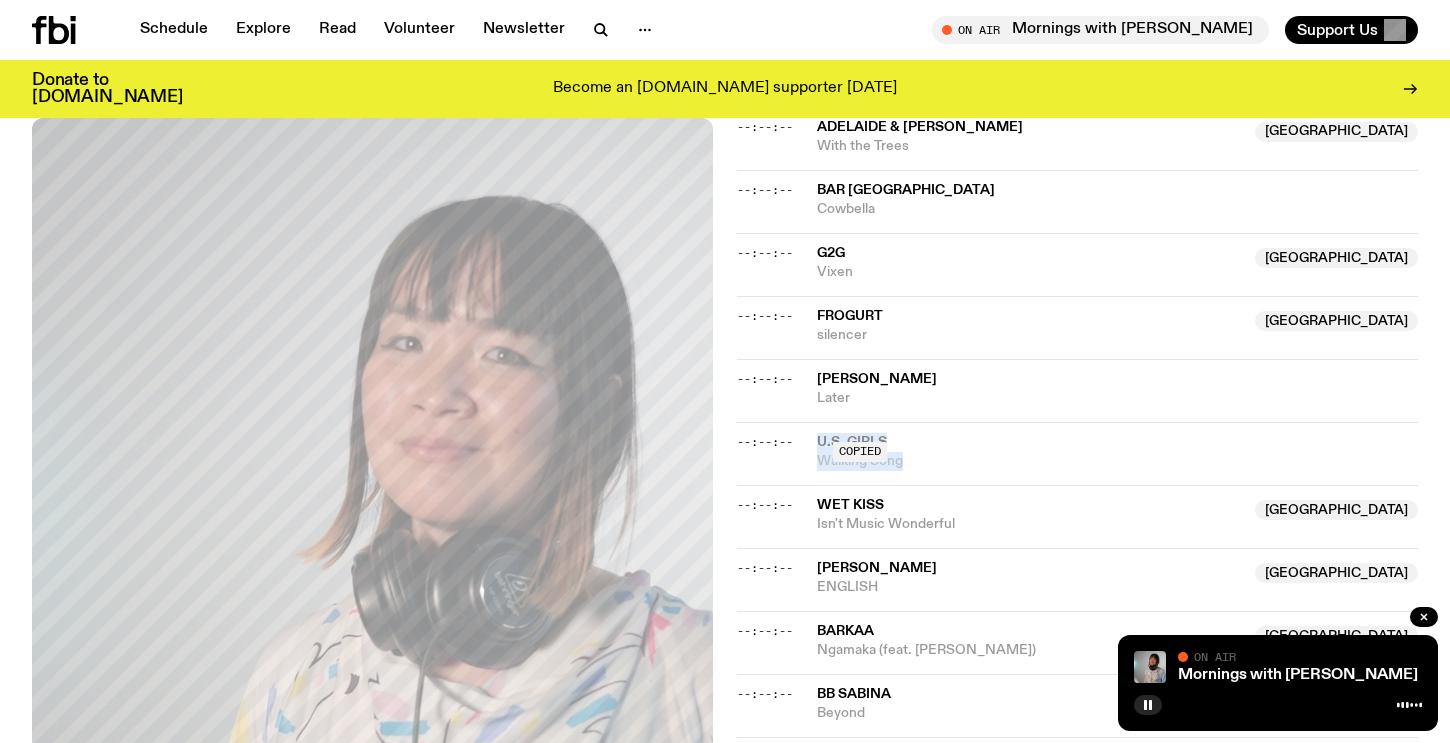 copy on "U.S. Girls Walking Song" 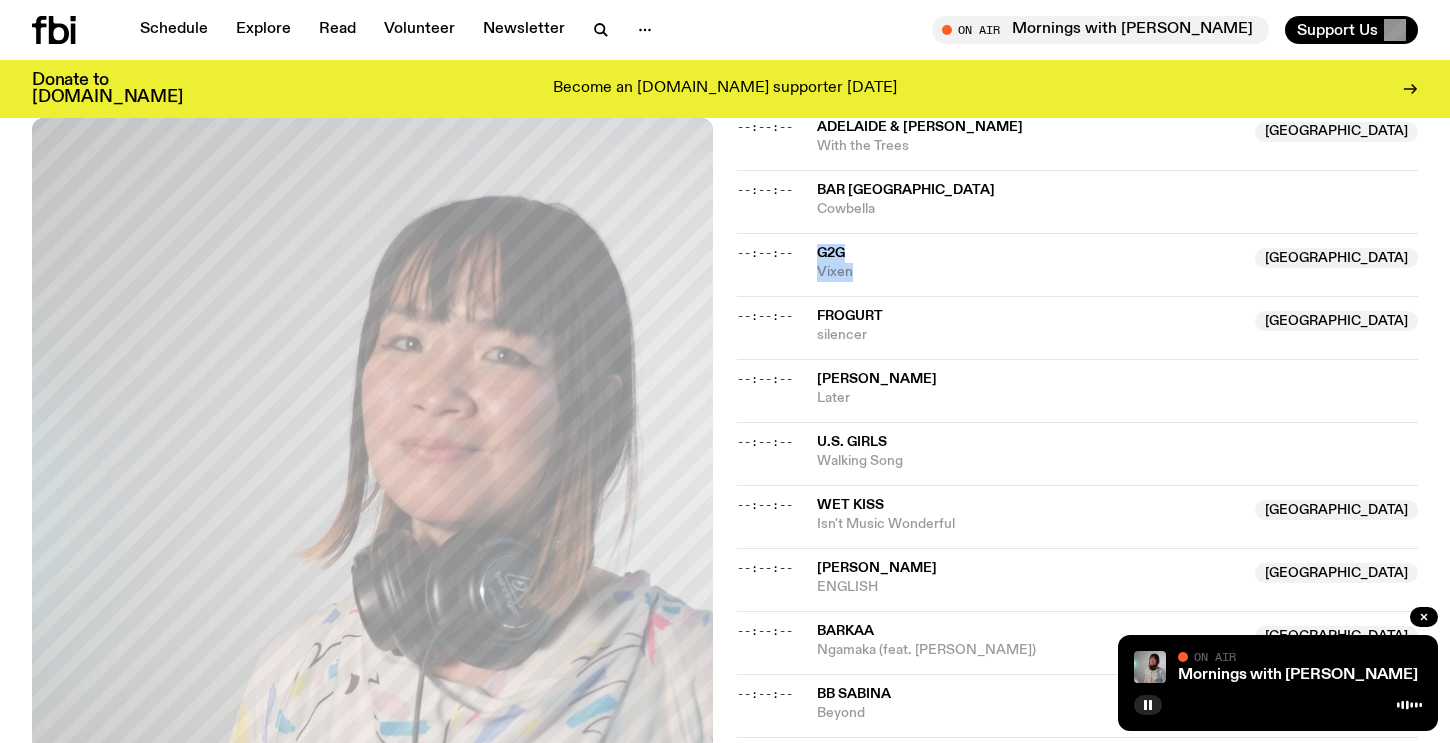 drag, startPoint x: 873, startPoint y: 195, endPoint x: 821, endPoint y: 159, distance: 63.245552 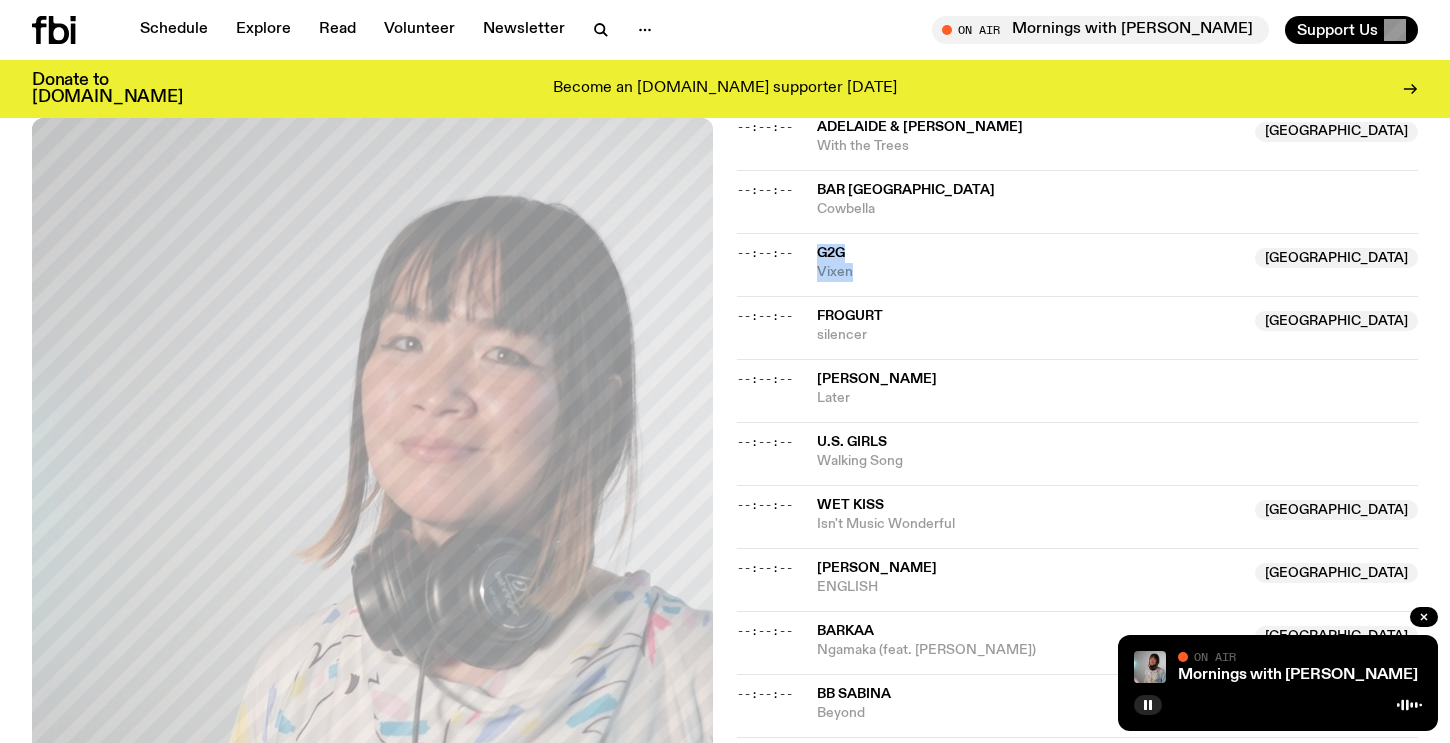 copy on "G2g  NSW  Vixen" 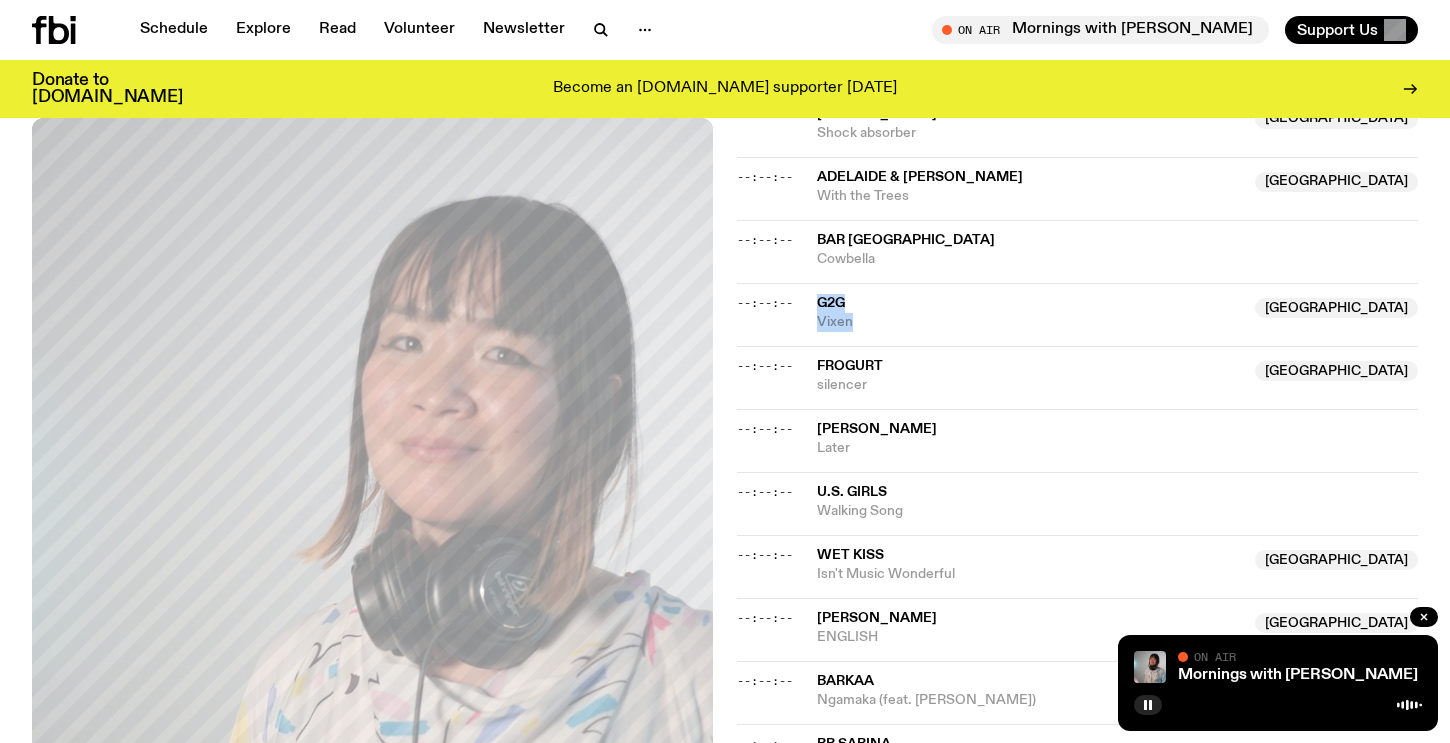 scroll, scrollTop: 1065, scrollLeft: 0, axis: vertical 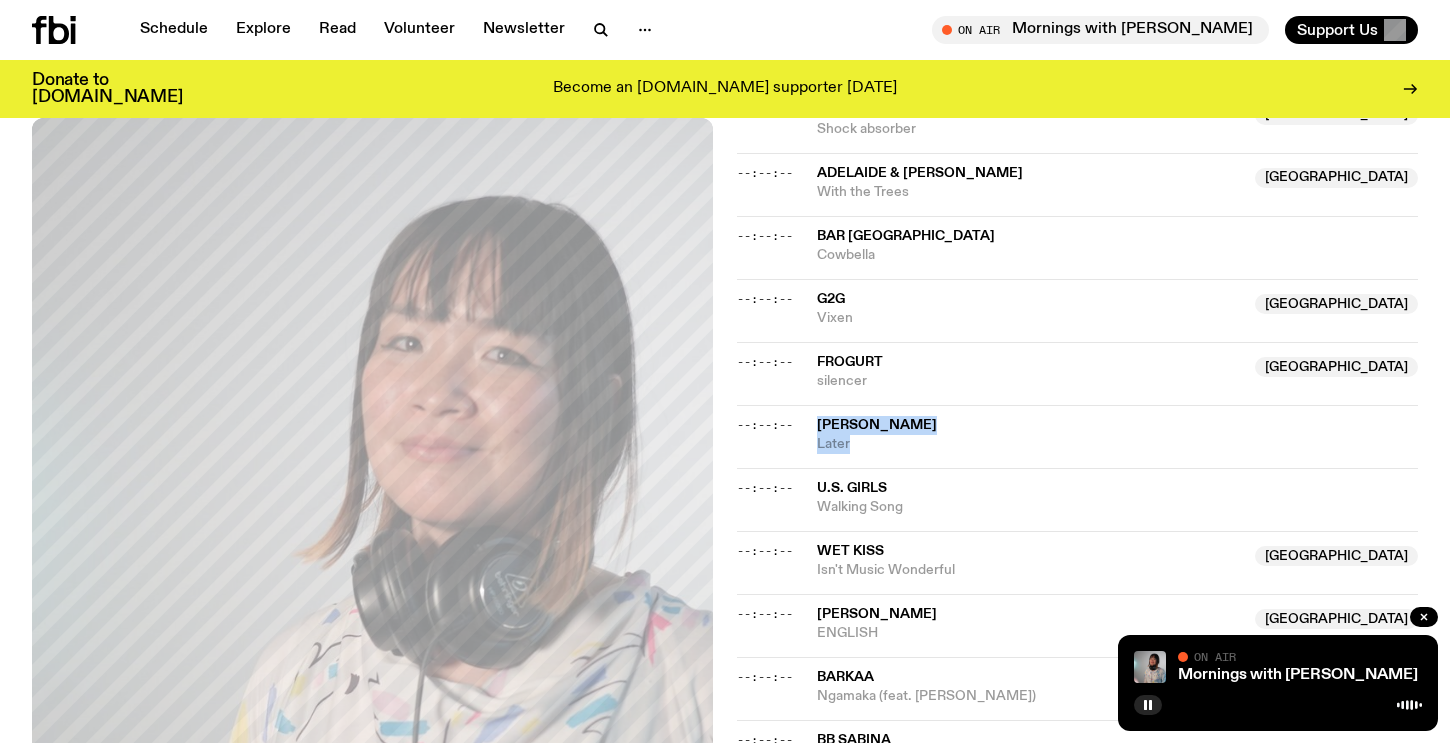 drag, startPoint x: 864, startPoint y: 353, endPoint x: 814, endPoint y: 332, distance: 54.230988 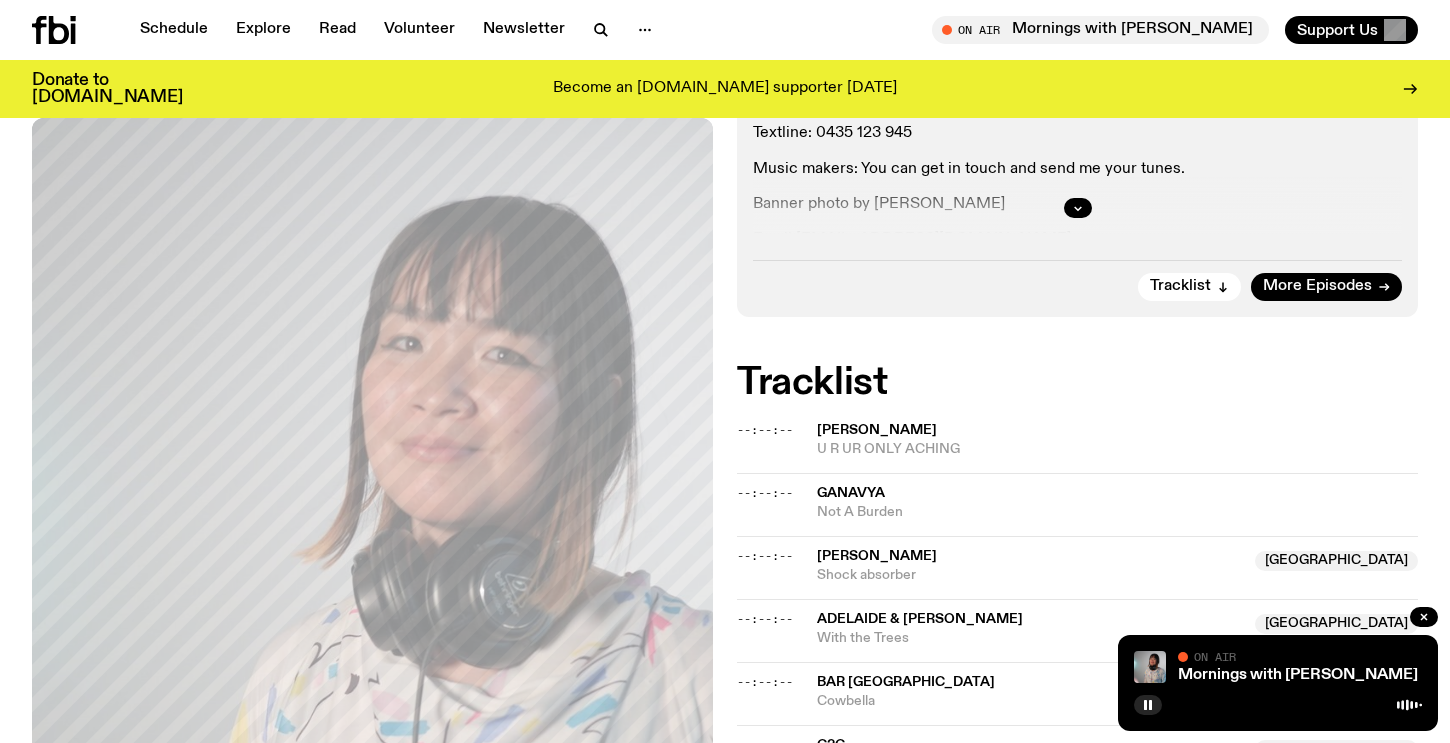 scroll, scrollTop: 617, scrollLeft: 0, axis: vertical 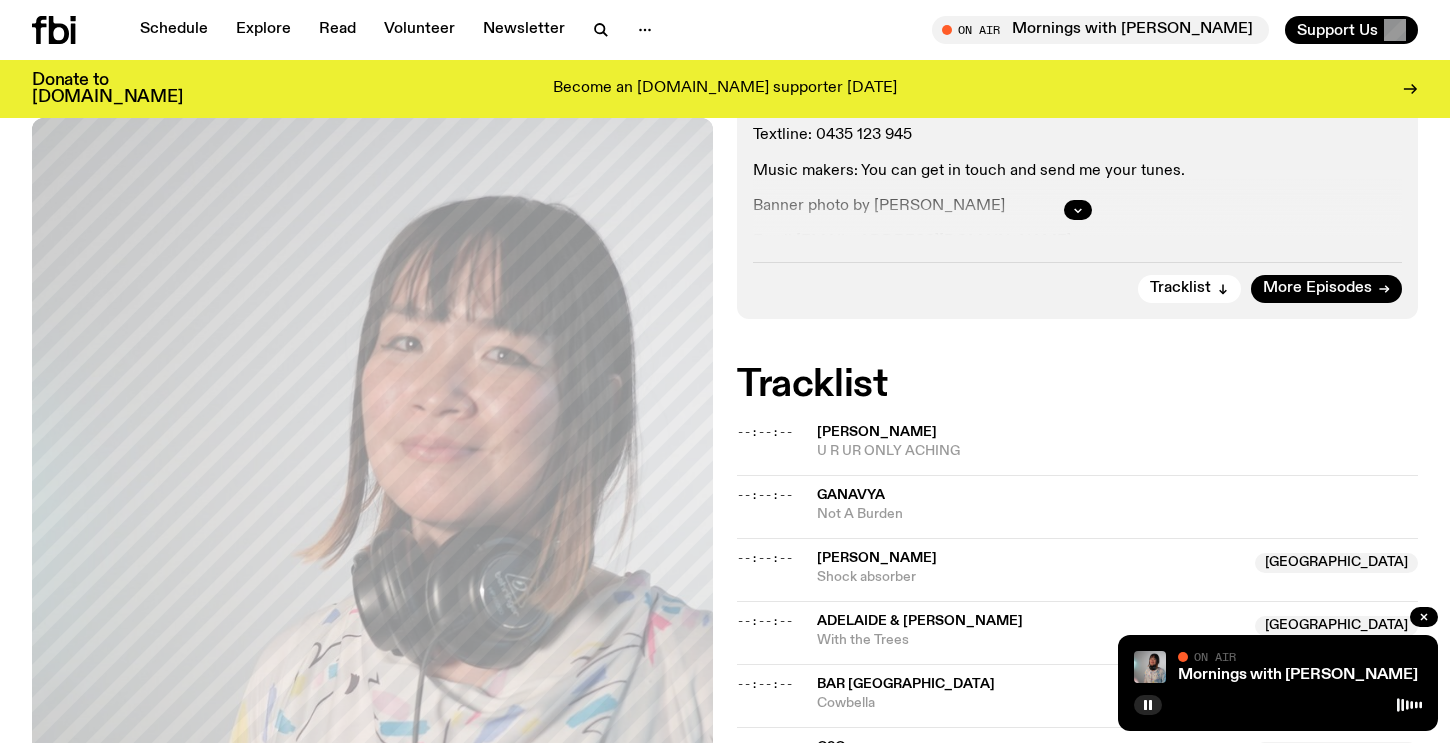click on "On Air Now  On Rotation It's [DATE]. It's a good Morning. Serving  Bento Box  at 11:00am, tasty Japanese tracks for you.  Listen back to past Bento Boxes here. Say hi /or konnichiwa:  Textline: 0435 123 945 Music makers: You can get in touch and send me your tunes.  Banner photo by [PERSON_NAME]  Email:  [EMAIL_ADDRESS][DOMAIN_NAME] Tracklist More Episodes Tracklist --:--:-- [PERSON_NAME] U R UR ONLY ACHING --:--:-- [GEOGRAPHIC_DATA] Not A Burden --:--:-- [PERSON_NAME]  [GEOGRAPHIC_DATA]  Shock absorber  [GEOGRAPHIC_DATA]  --:--:-- [GEOGRAPHIC_DATA] & [PERSON_NAME]  [GEOGRAPHIC_DATA]  With the Trees  [GEOGRAPHIC_DATA]  --:--:-- bar [GEOGRAPHIC_DATA] [GEOGRAPHIC_DATA] --:--:-- G2g  [GEOGRAPHIC_DATA]  [GEOGRAPHIC_DATA]  [GEOGRAPHIC_DATA]  --:--:-- [GEOGRAPHIC_DATA]  [GEOGRAPHIC_DATA]  silencer  [GEOGRAPHIC_DATA]  --:--:-- [PERSON_NAME] Later --:--:-- U.S. Girls Walking Song --:--:-- Wet Kiss  [GEOGRAPHIC_DATA]  Isn't Music Wonderful  [GEOGRAPHIC_DATA]  --:--:-- [PERSON_NAME][GEOGRAPHIC_DATA]  [GEOGRAPHIC_DATA]  [GEOGRAPHIC_DATA]  [GEOGRAPHIC_DATA]  --:--:-- BARKAA  [GEOGRAPHIC_DATA]  Ngamaka (feat. [PERSON_NAME])  NSW  --:--:-- BB Sabina Beyond --:--:-- [PERSON_NAME]  [GEOGRAPHIC_DATA]  See It Through  [GEOGRAPHIC_DATA]  --:--:-- MC Yallah & [PERSON_NAME] --:--:-- Bento Box --:--:-- 2am [PERSON_NAME]" 